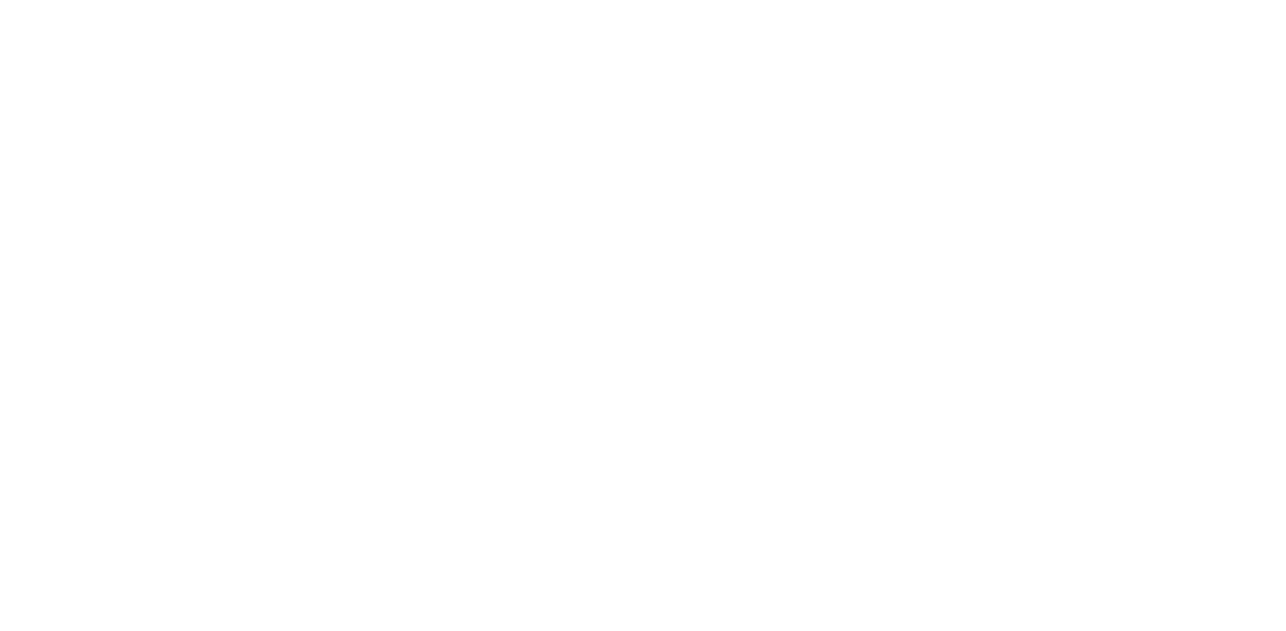 scroll, scrollTop: 0, scrollLeft: 0, axis: both 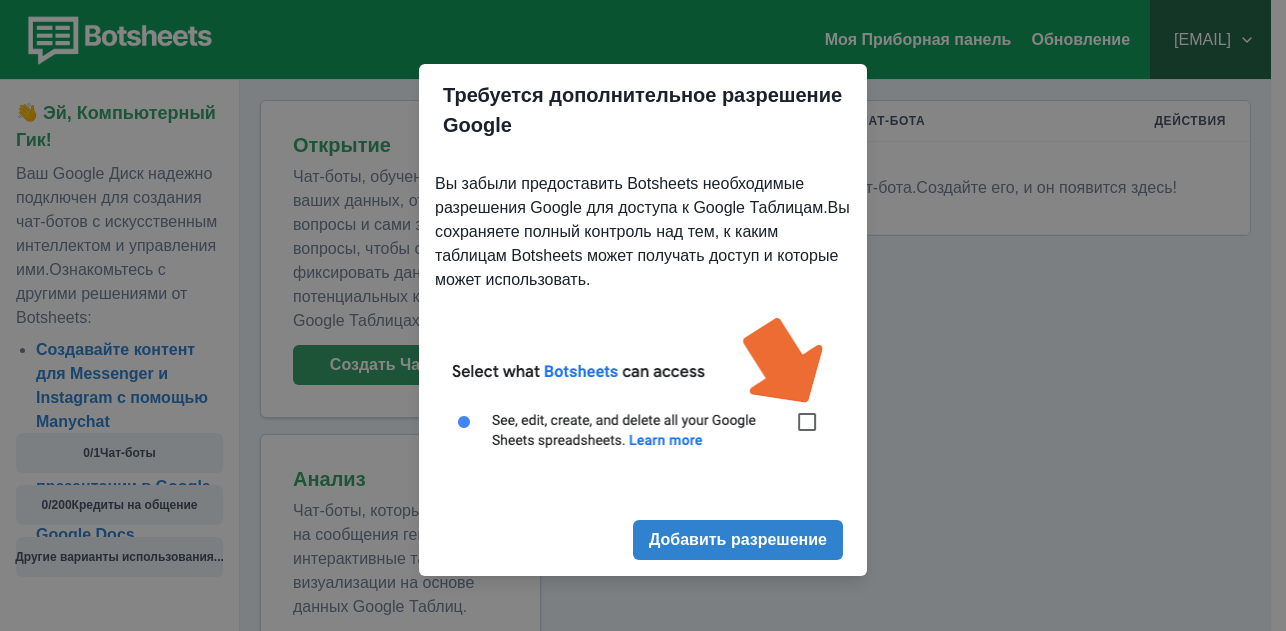 click at bounding box center [643, 394] 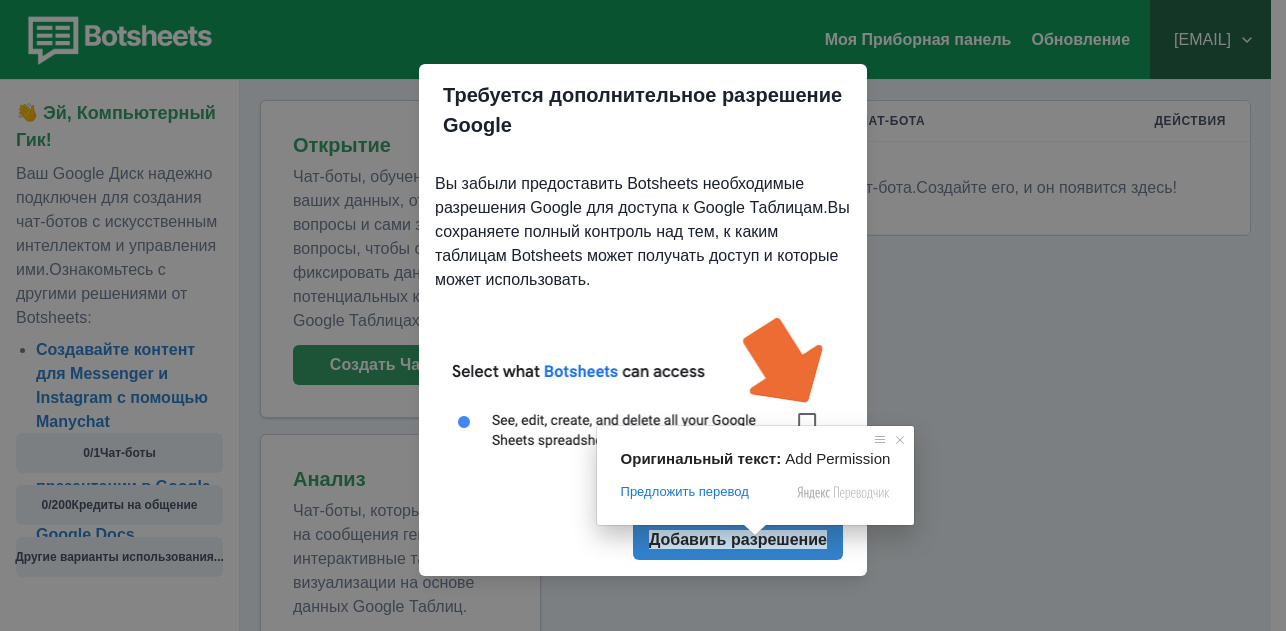 click at bounding box center [755, 530] 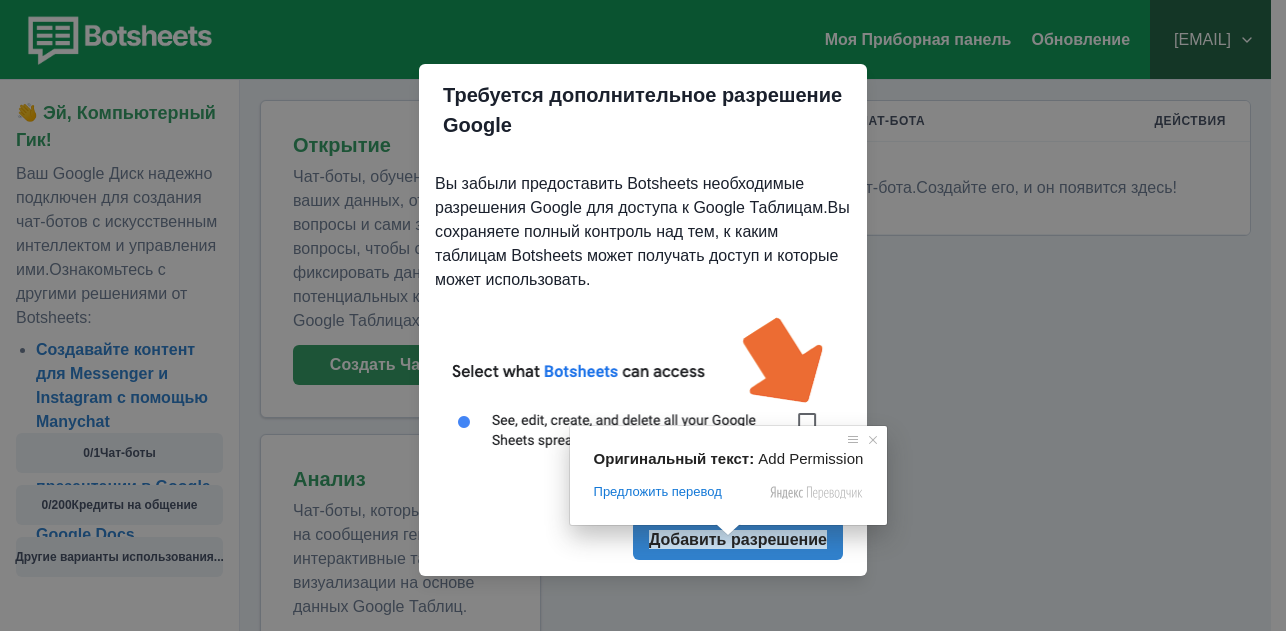 click at bounding box center (728, 530) 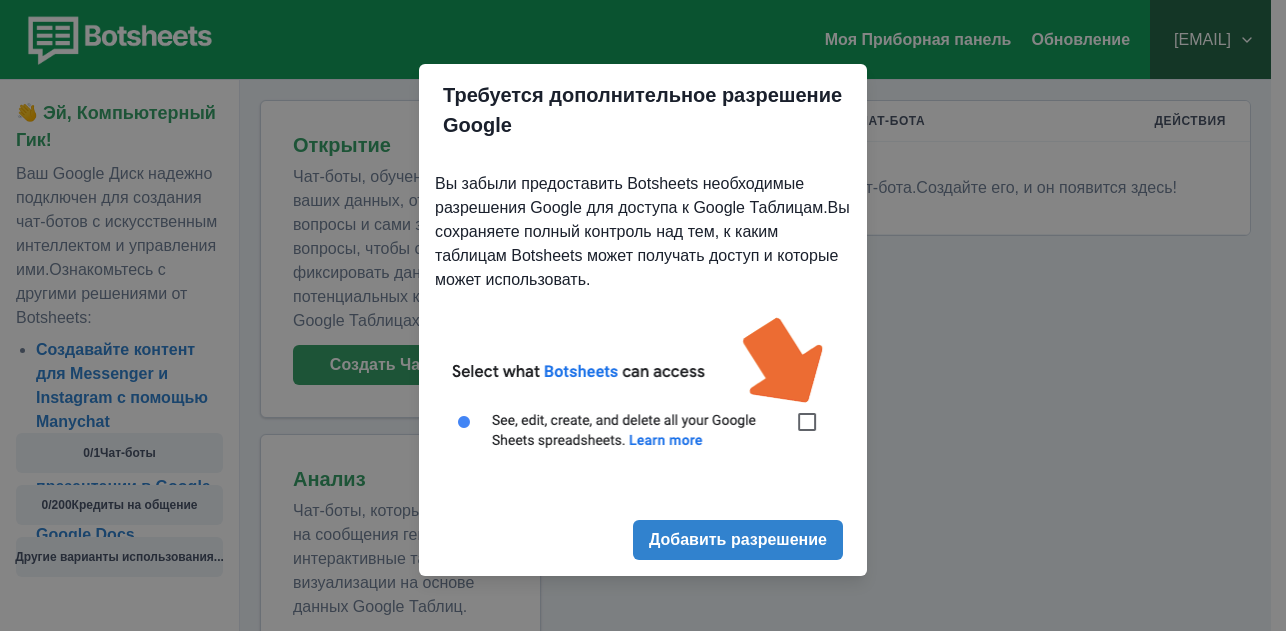 click on "Требуется дополнительное разрешение Google Вы забыли предоставить Botsheets необходимые разрешения Google для доступа к Google Таблицам.  Вы сохраняете полный контроль над тем, к каким таблицам Botsheets может получать доступ и которые может использовать. Добавить разрешение" at bounding box center [643, 315] 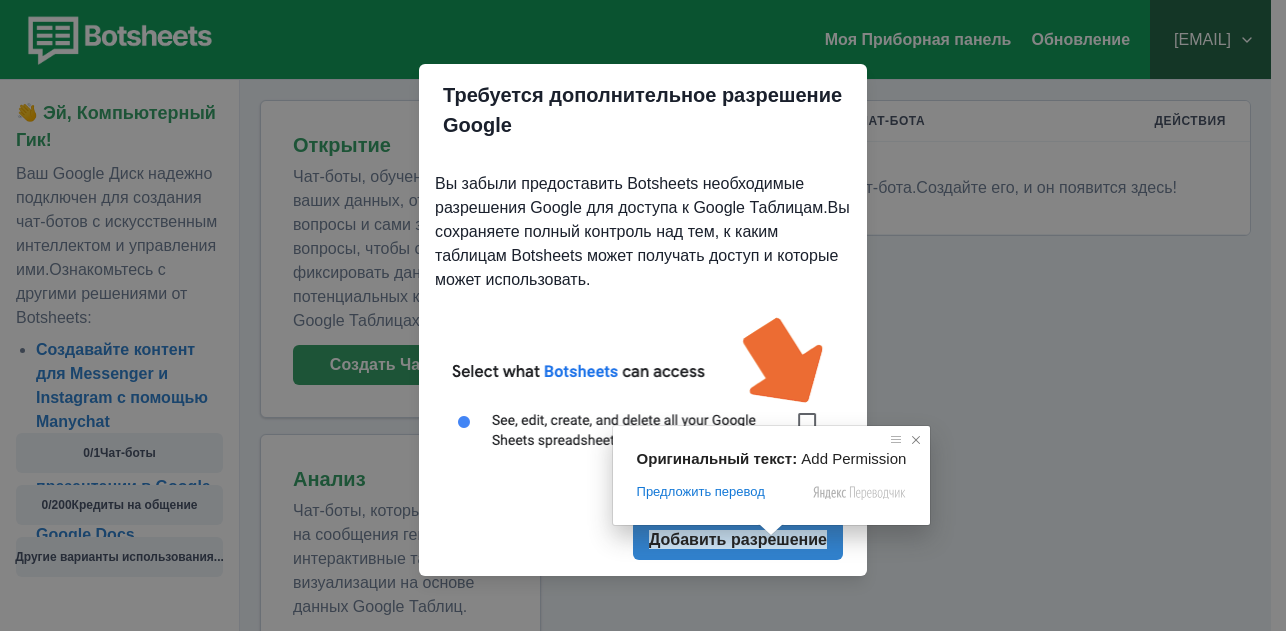 click at bounding box center [916, 440] 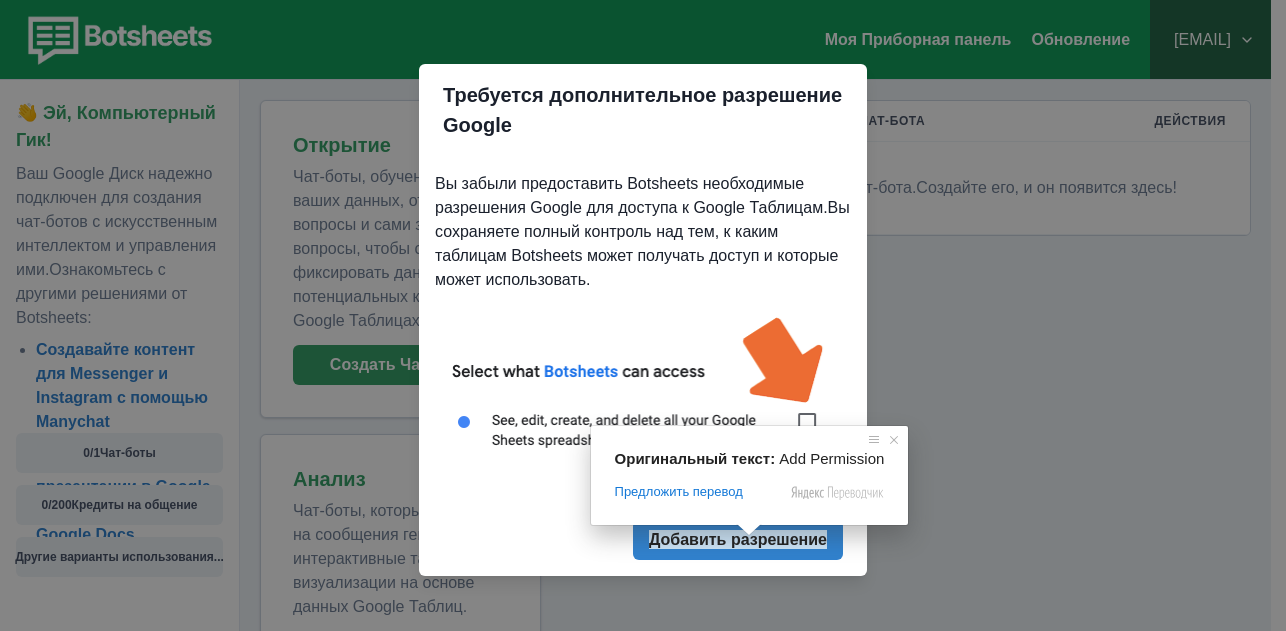 click at bounding box center (749, 530) 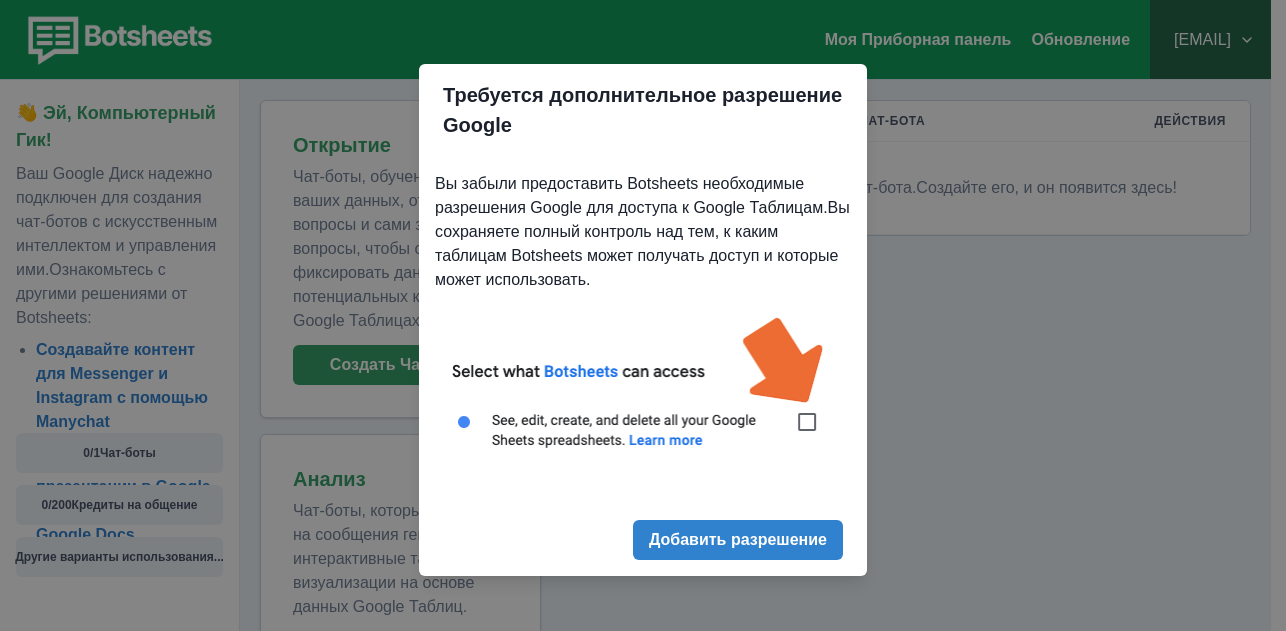 click on "Требуется дополнительное разрешение Google Вы забыли предоставить Botsheets необходимые разрешения Google для доступа к Google Таблицам.  Вы сохраняете полный контроль над тем, к каким таблицам Botsheets может получать доступ и которые может использовать. Добавить разрешение" at bounding box center [643, 315] 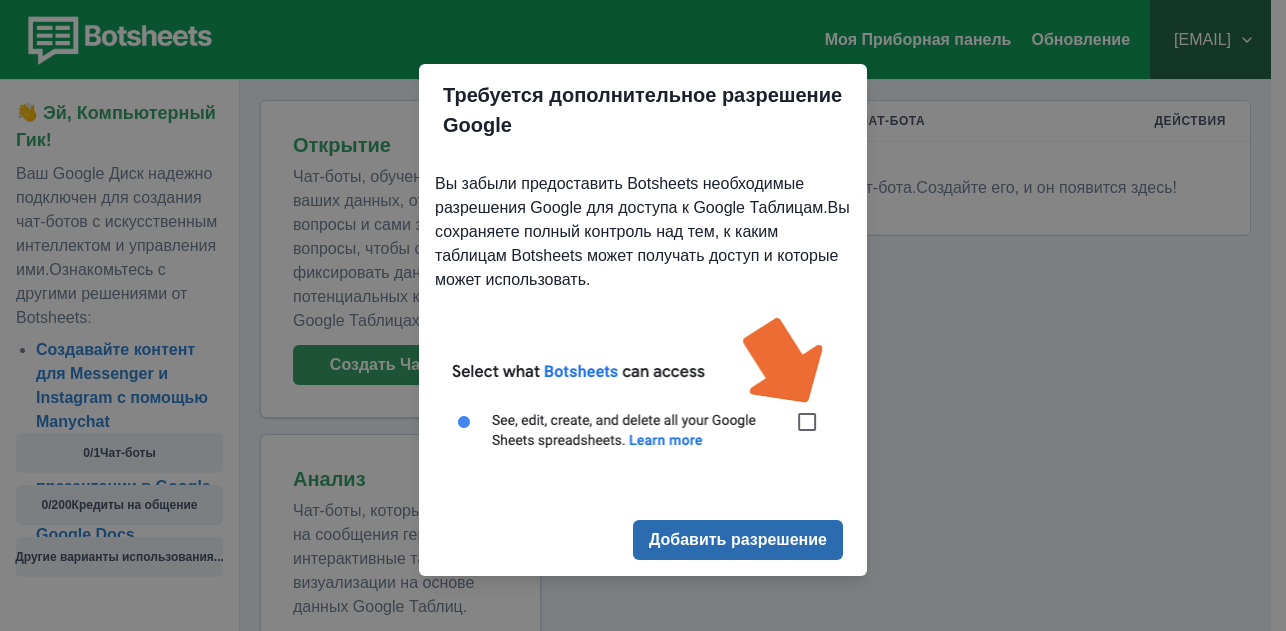 click on "Добавить разрешение" at bounding box center [738, 539] 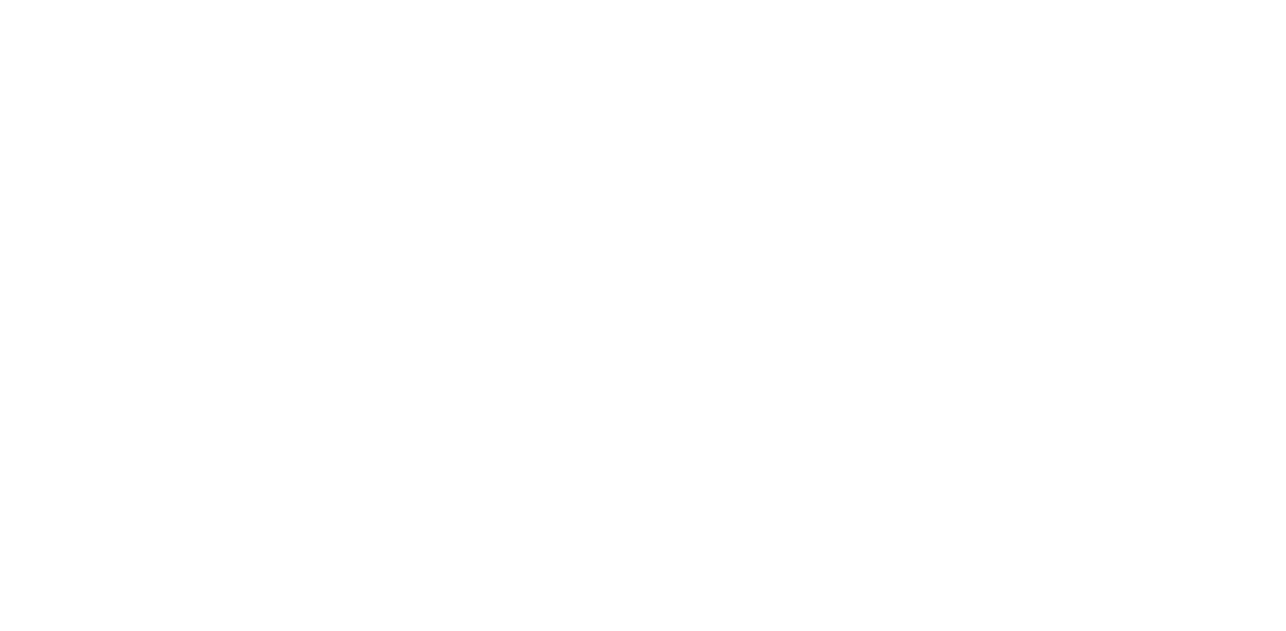 scroll, scrollTop: 0, scrollLeft: 0, axis: both 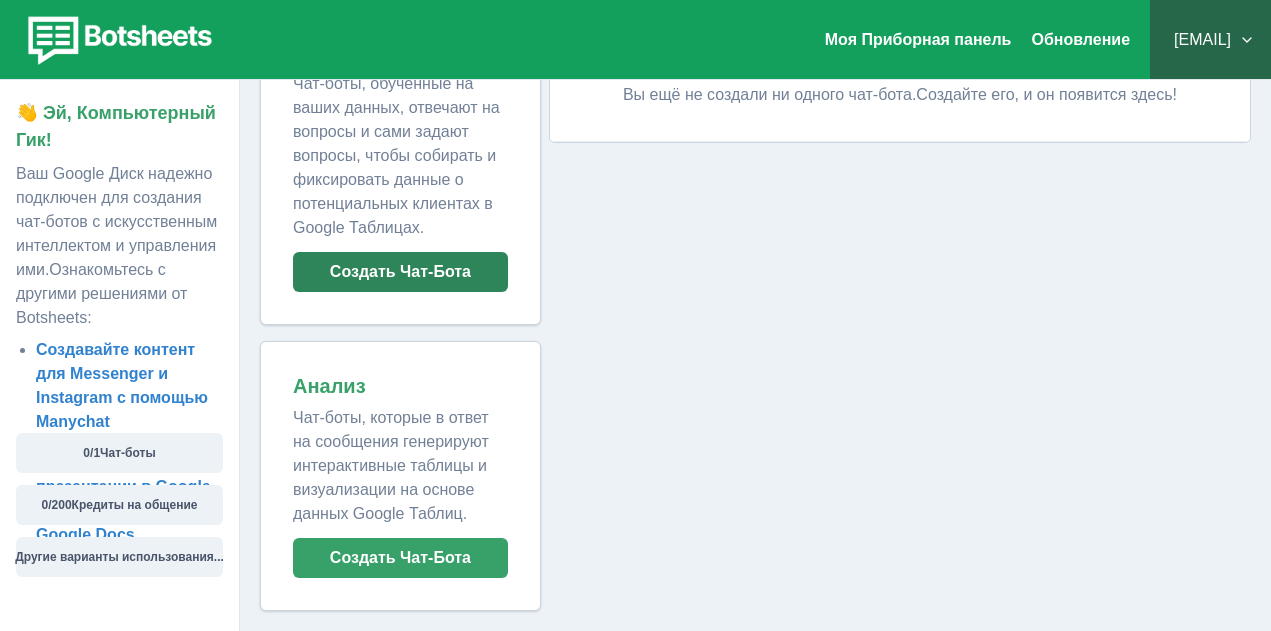 click on "Создать Чат-Бота" at bounding box center (400, 271) 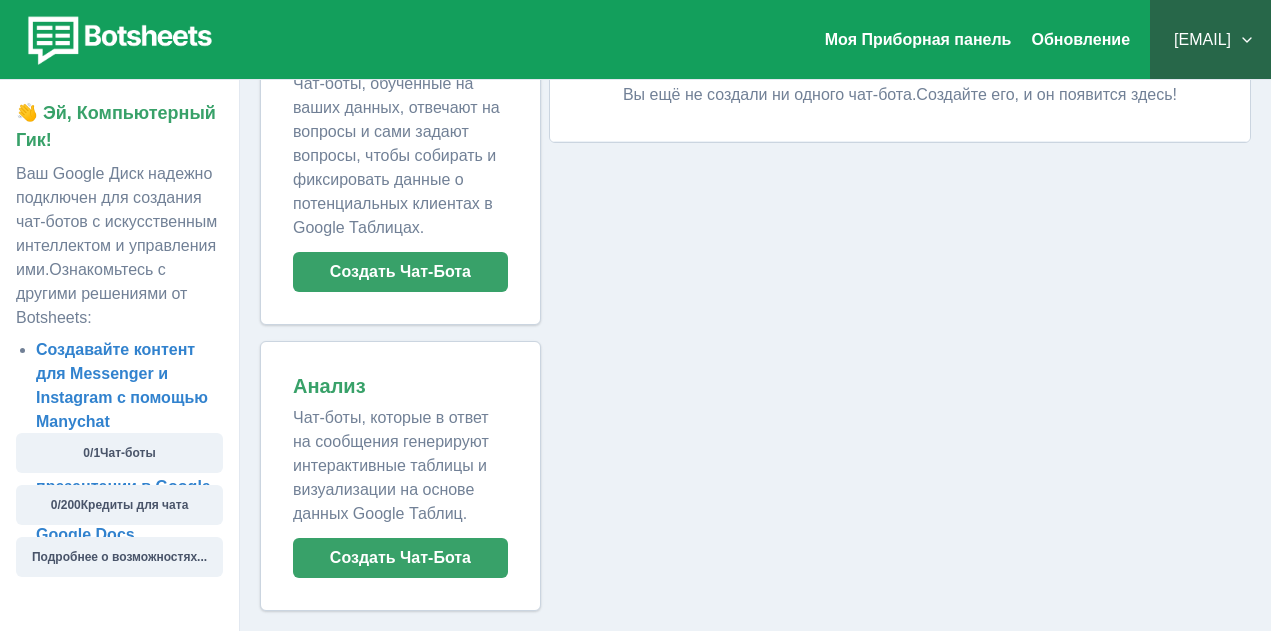 scroll, scrollTop: 0, scrollLeft: 0, axis: both 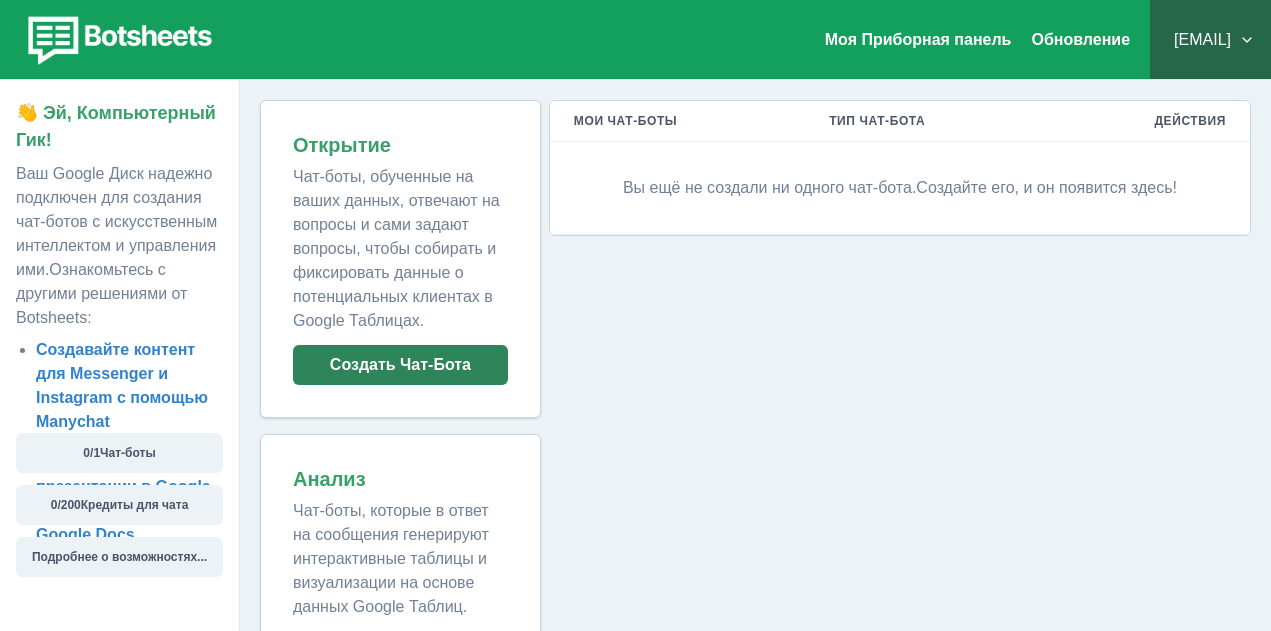 click on "Моя Приборная панель Обновление [EMAIL] Планы и цены Мои платежи Помощь и поддержка Конфиденциальность Выход 👋 Эй, Компьютерный Гик! Ваш Google Диск надежно подключен для создания чат-ботов с искусственным интеллектом и управления ими. Ознакомьтесь с другими решениями от Botsheets: Создавайте контент для Messenger и Instagram с помощью Manychat Создавайте презентации в Google Slides и документы в Google Docs 0 / 1 Чат-боты 0 / 200 Кредиты для чата Подробнее о возможностях... Открытие Создать Чат-Бота Анализ Создать Чат-Бота Мои Чат-боты Тип Чат-Бота Действия Оригинальный текст:" at bounding box center (635, 362) 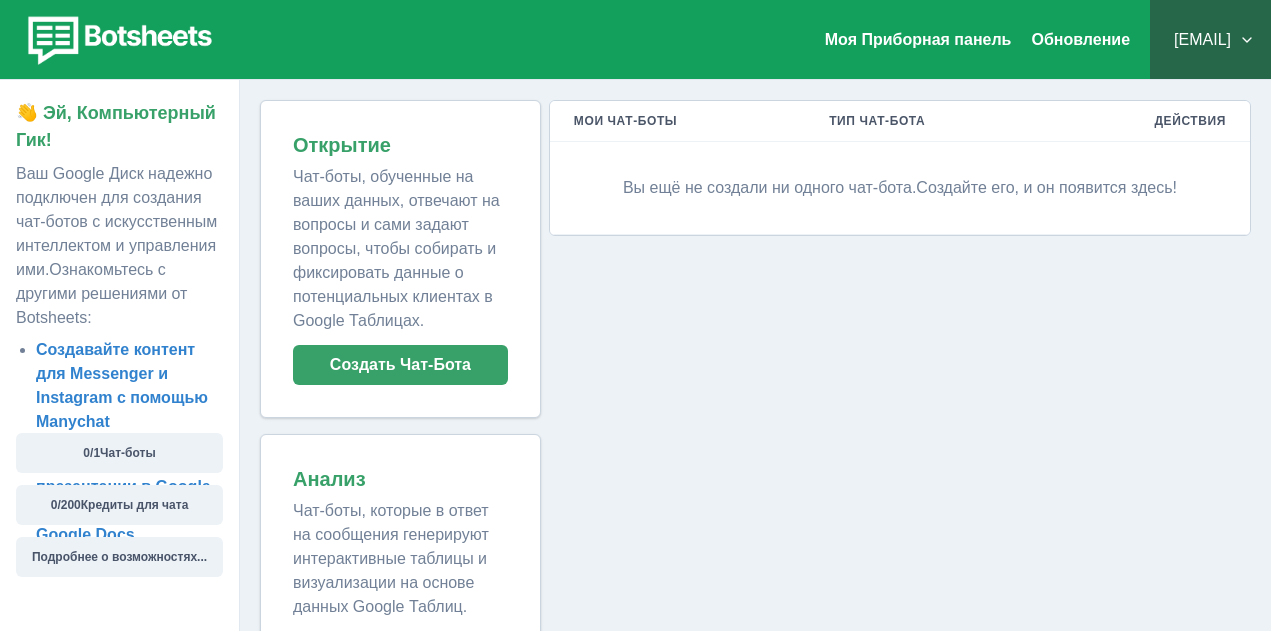 click on "Мои Чат-боты Тип Чат-Бота Действия Вы ещё не создали ни одного чат-бота.  Создайте его, и он появится здесь!" at bounding box center [896, 402] 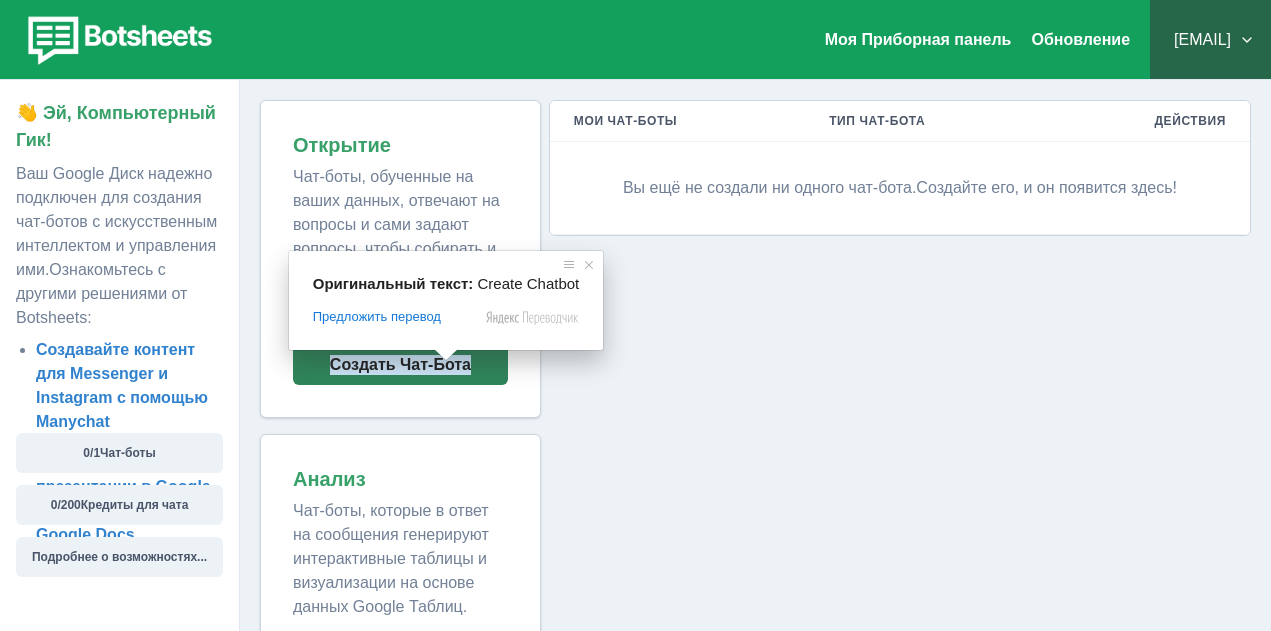 click on "Моя Приборная панель Обновление кмкапрал@mail.ru Планы и цены Мои платежи Помощь и поддержка Конфиденциальность Выход 👋 Эй, Компьютерный Гик! Ваш Google Диск надежно подключен для создания чат-ботов с искусственным интеллектом и управления ими.  Ознакомьтесь с другими решениями от Botsheets: Создавайте контент для Messenger и Instagram с помощью Manychat Создавайте презентации в Google Slides и документы в Google Docs 0 / 1  Чат-боты 0 / 200  Кредиты для чата Подробнее о возможностях... Открытие Создать Чат-Бота Анализ Создать Чат-Бота Мои Чат-боты Тип Чат-Бота Действия Оригинальный текст:" at bounding box center (635, 362) 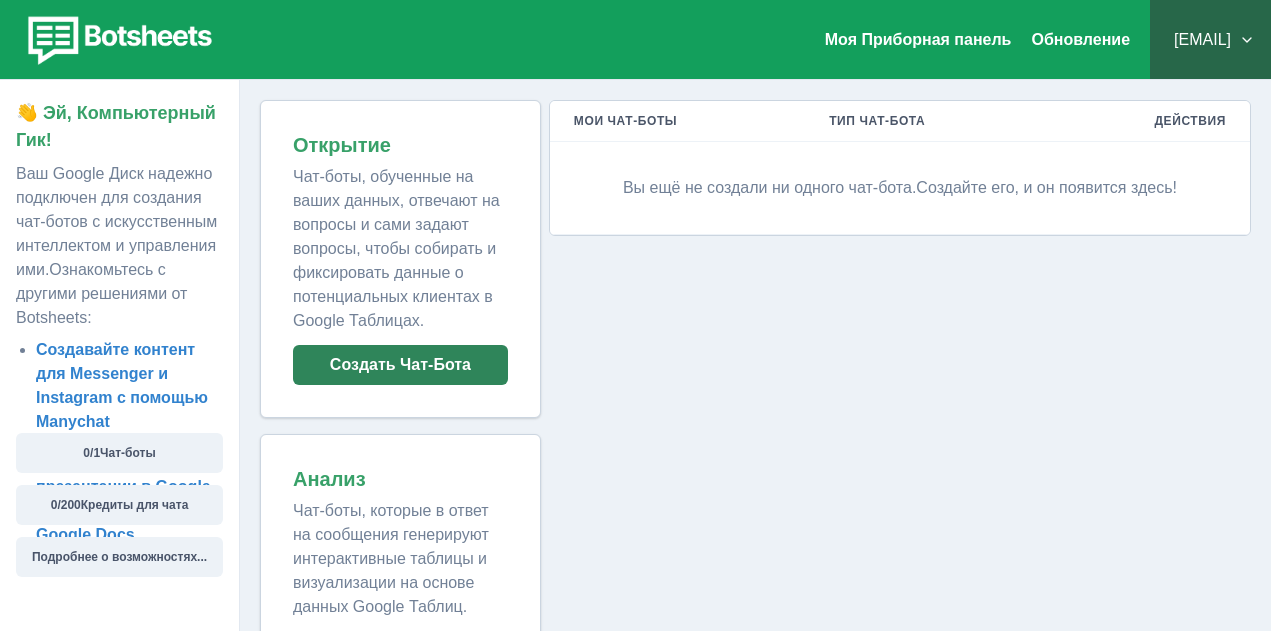 click on "Создать Чат-Бота" at bounding box center (400, 365) 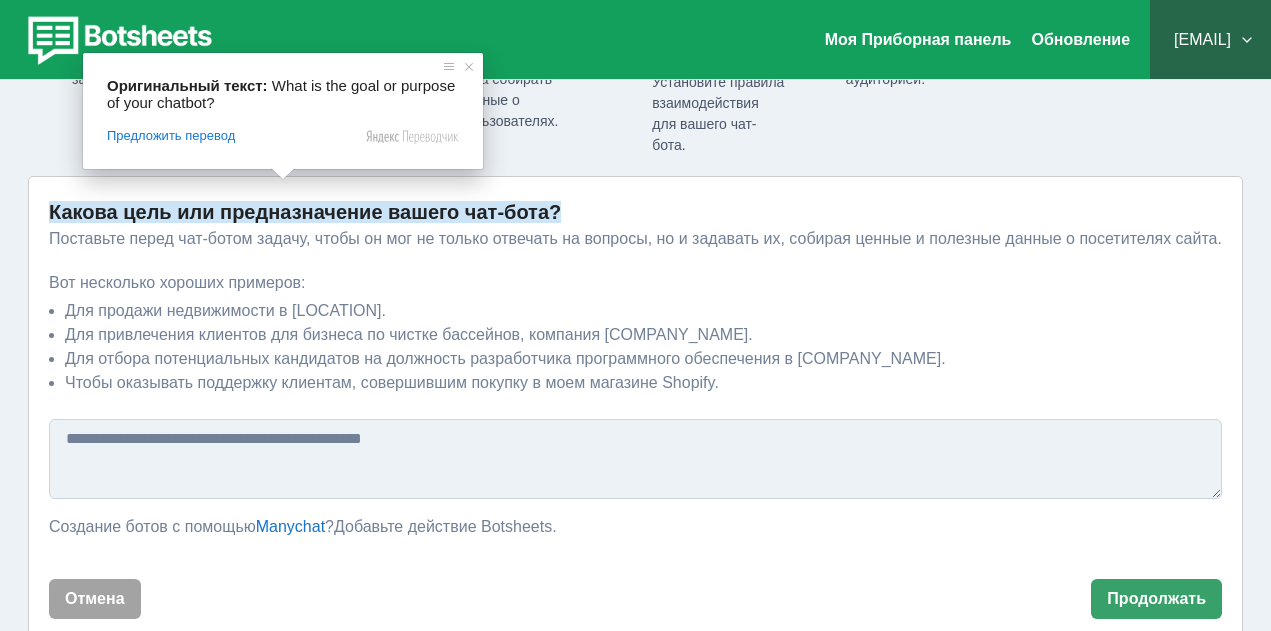 scroll, scrollTop: 144, scrollLeft: 0, axis: vertical 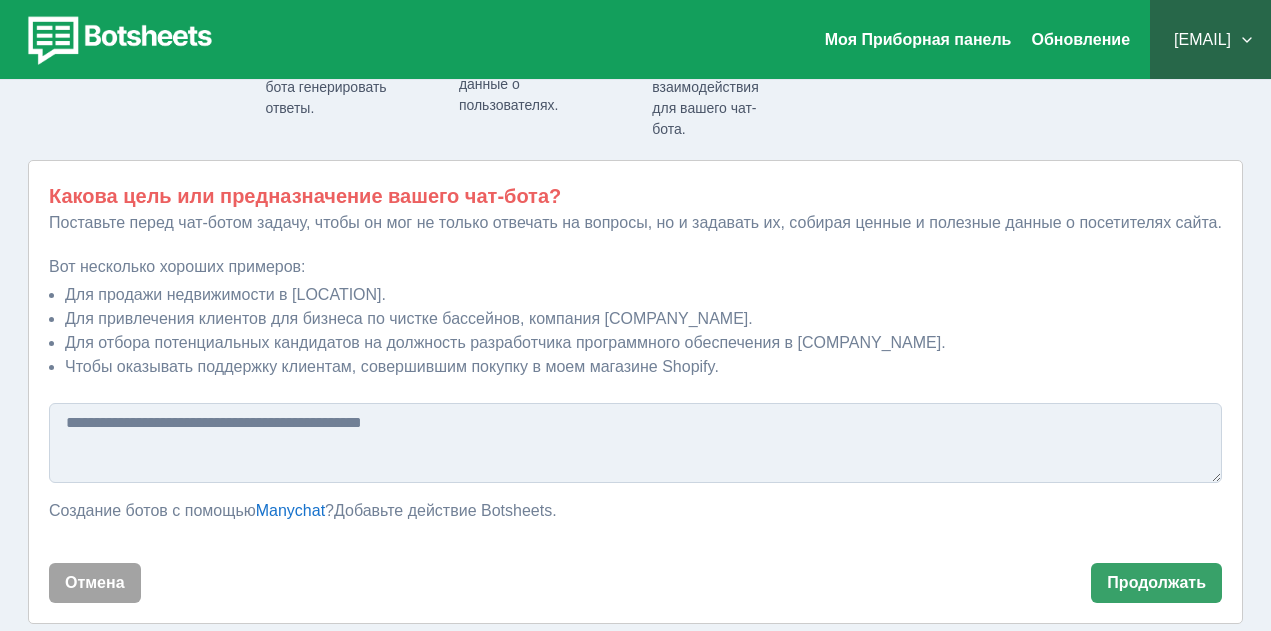 click at bounding box center (635, 443) 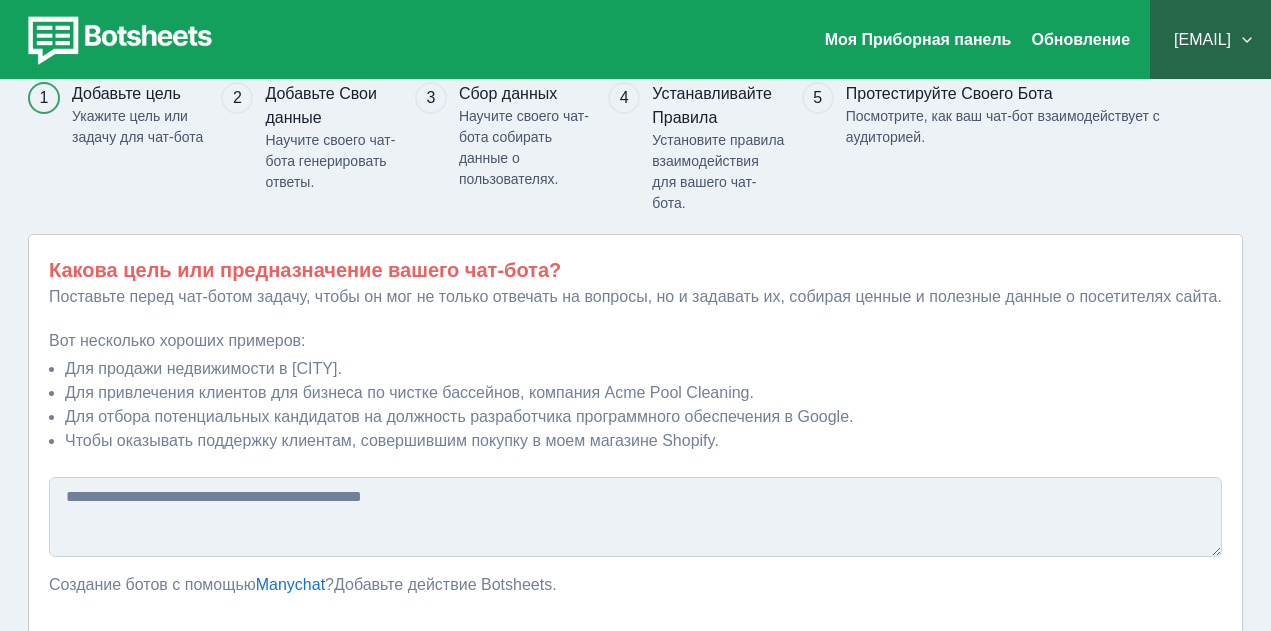 scroll, scrollTop: 200, scrollLeft: 0, axis: vertical 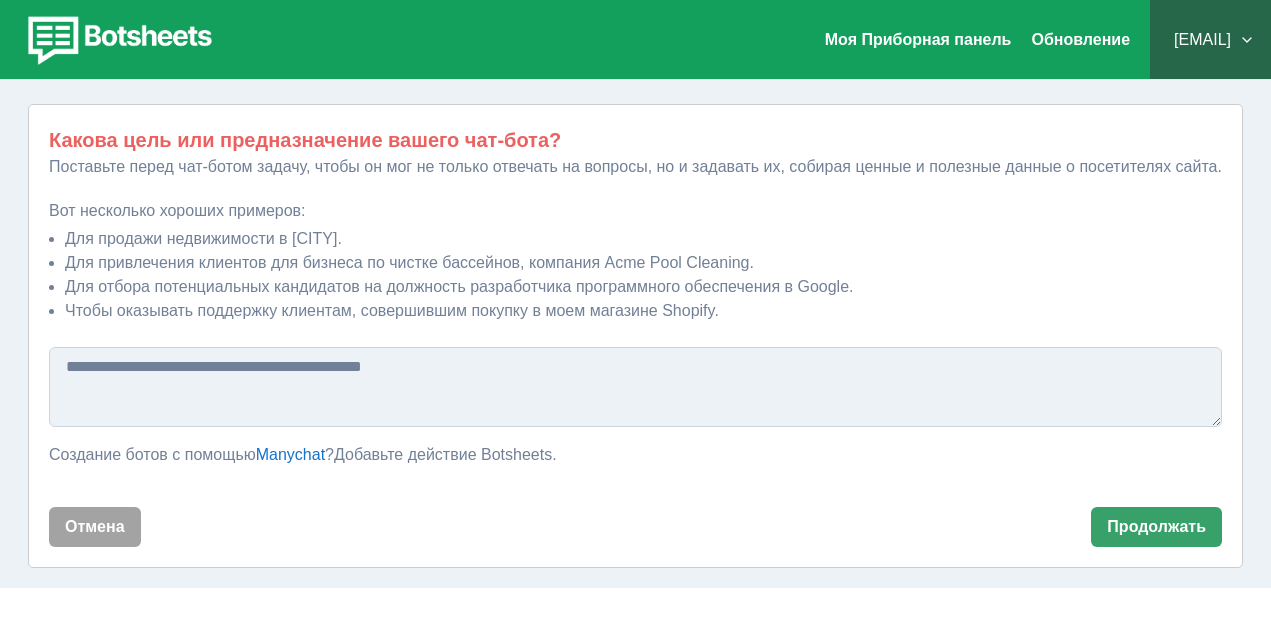 click at bounding box center (635, 387) 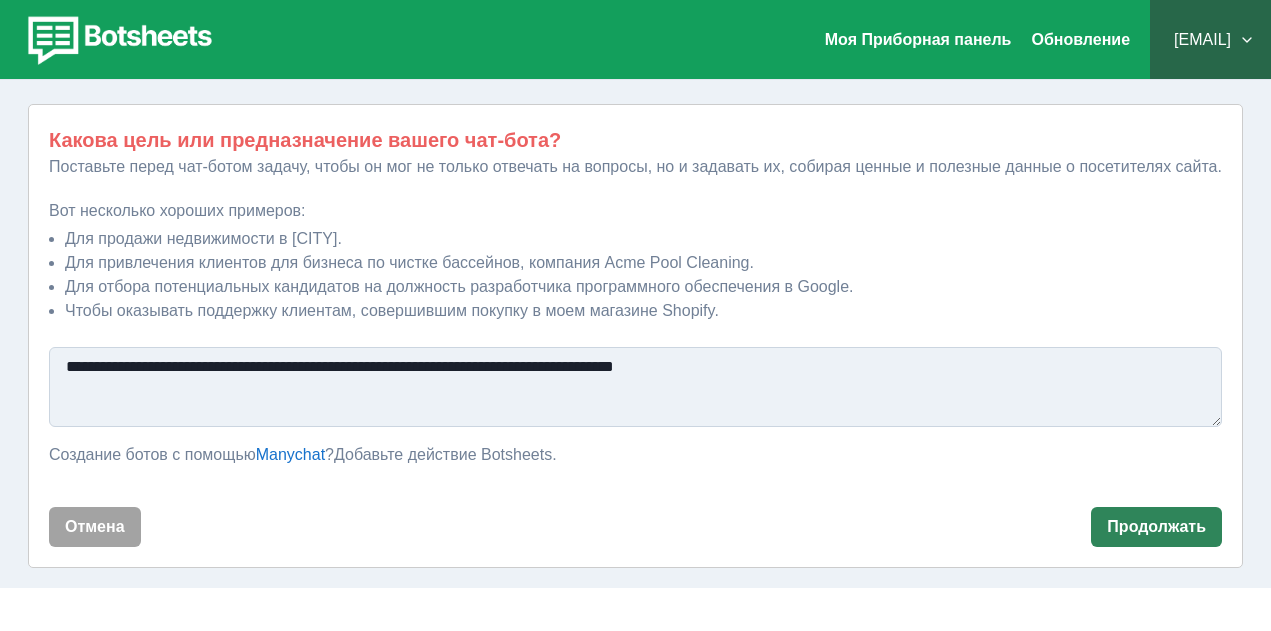 type on "**********" 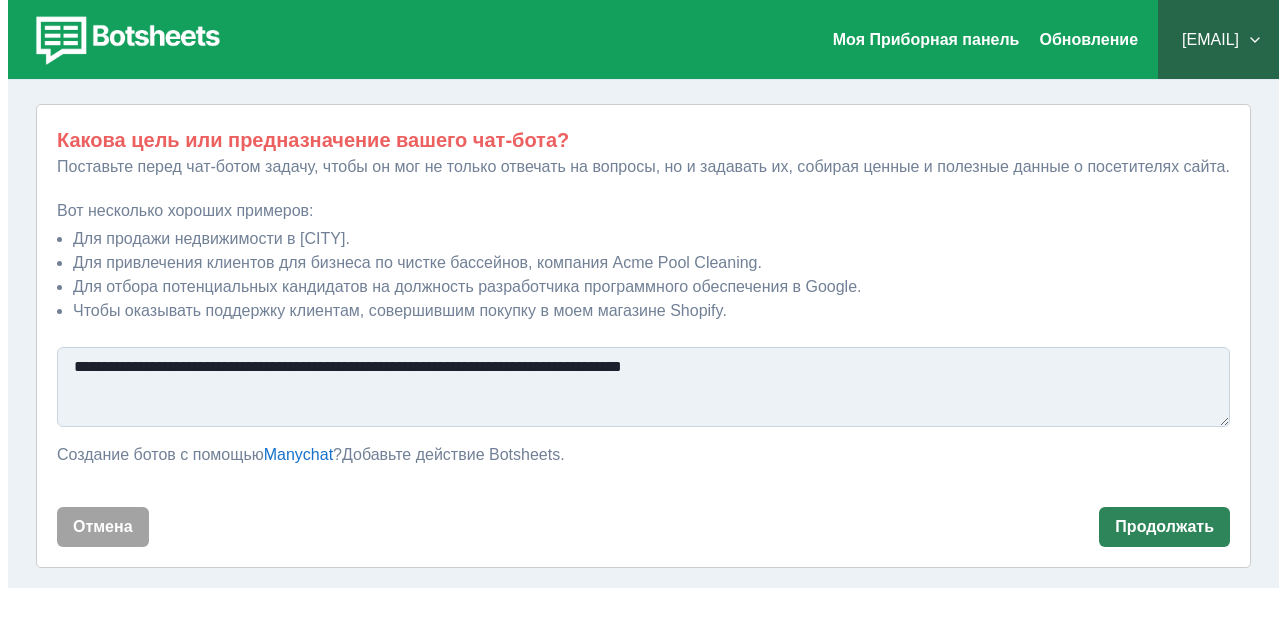 scroll, scrollTop: 0, scrollLeft: 0, axis: both 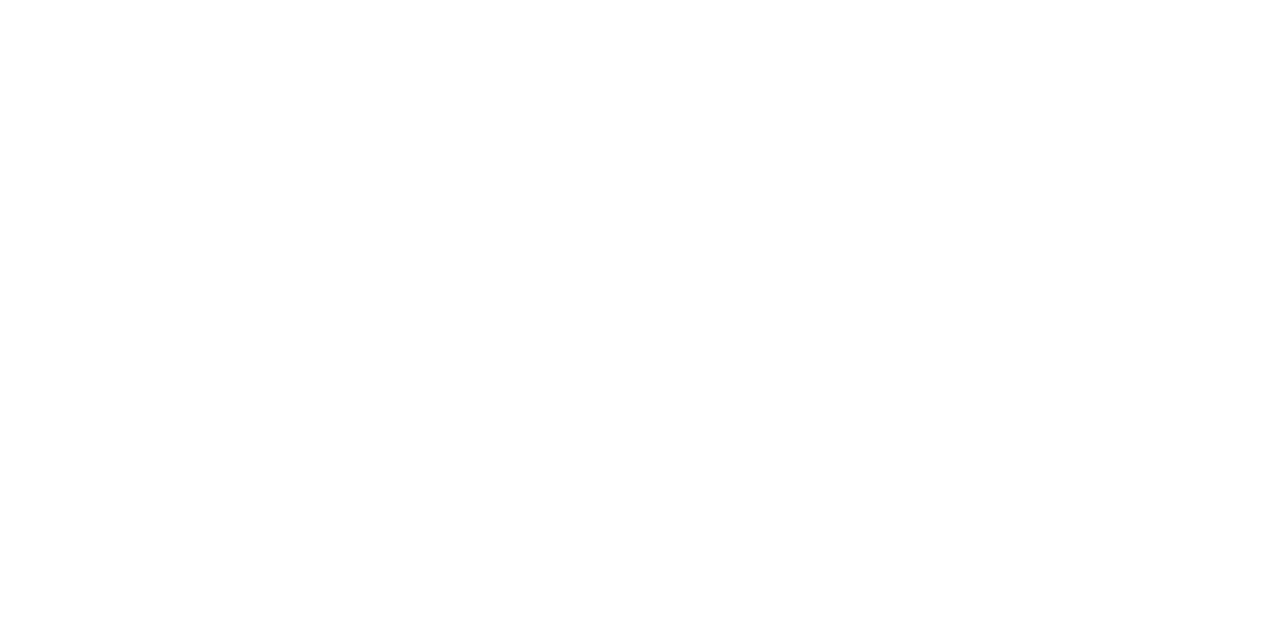 click on "Оригинальный текст:   Предложить перевод Отправить Спасибо, перевод отправлен Отключить подсказку с оригинальным текстом" at bounding box center (643, 4) 